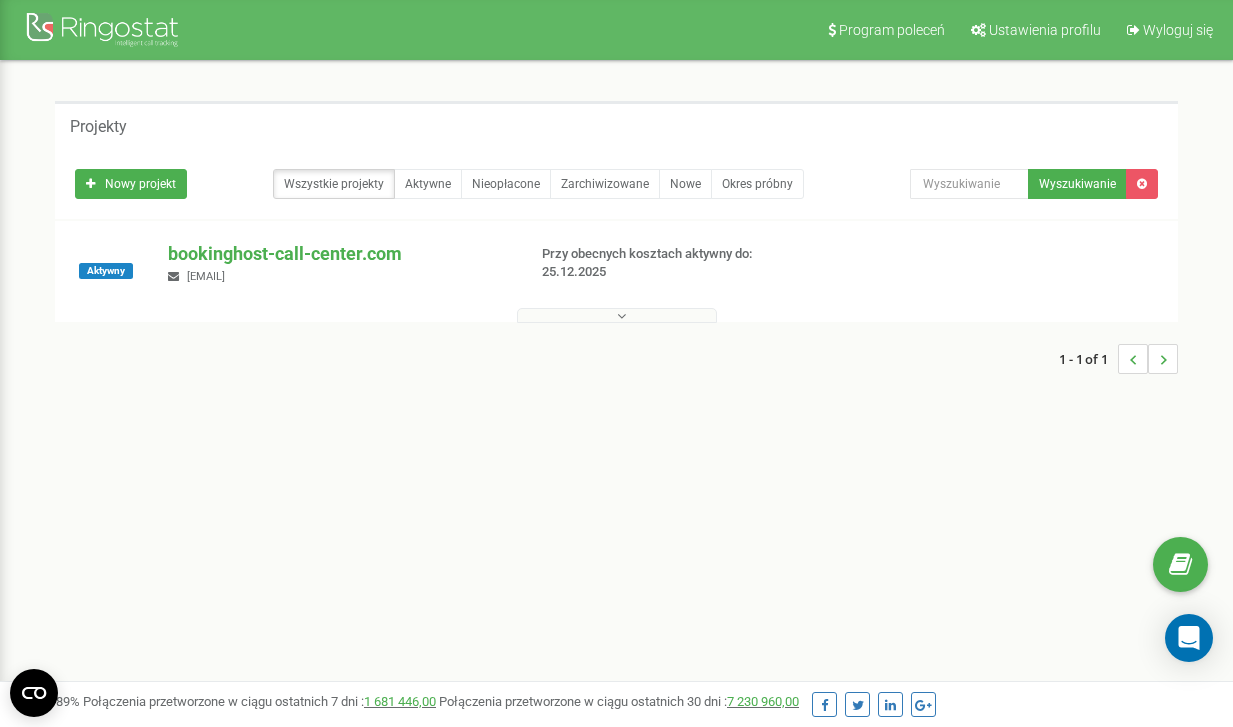 scroll, scrollTop: 0, scrollLeft: 0, axis: both 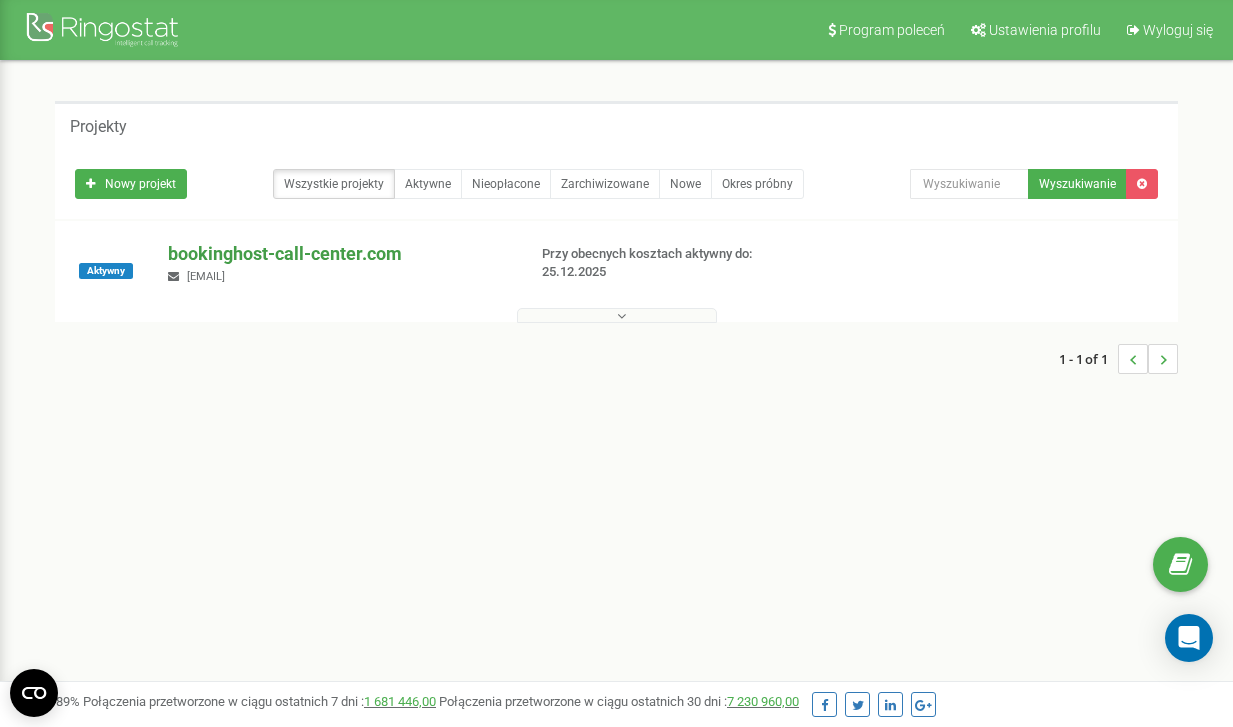 click on "bookinghost-call-center.com" at bounding box center (338, 254) 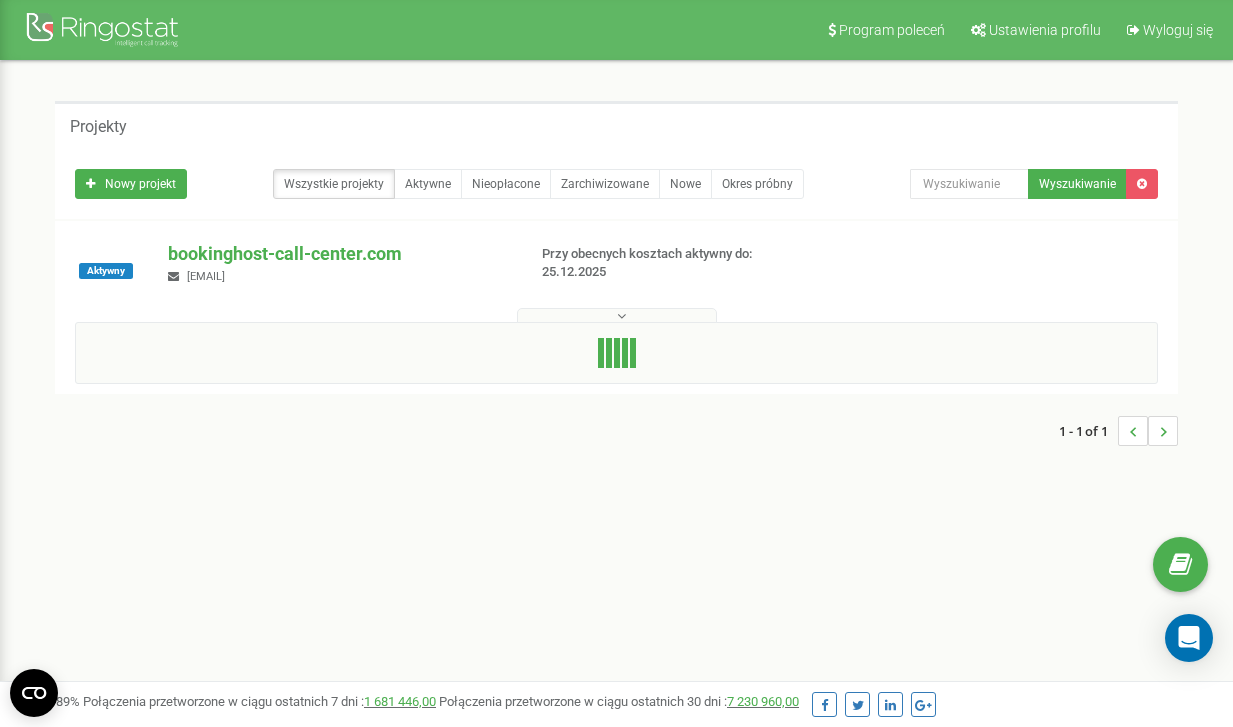 click at bounding box center (617, 315) 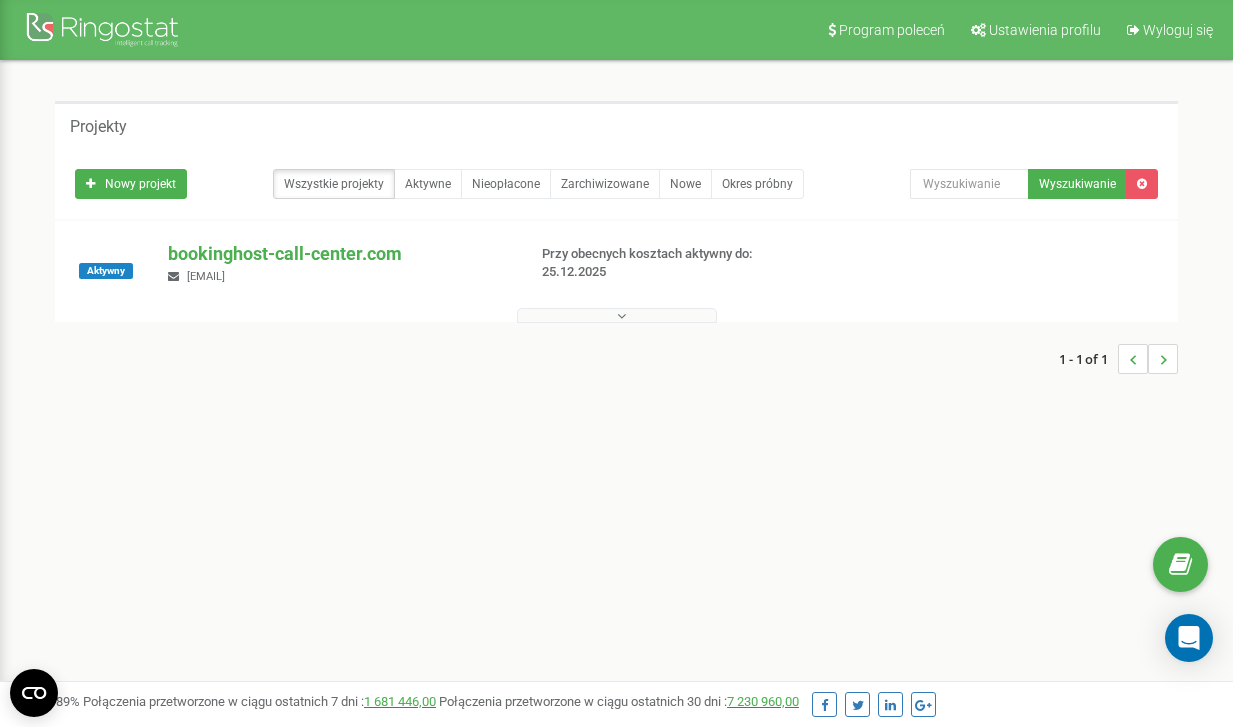 click at bounding box center [617, 315] 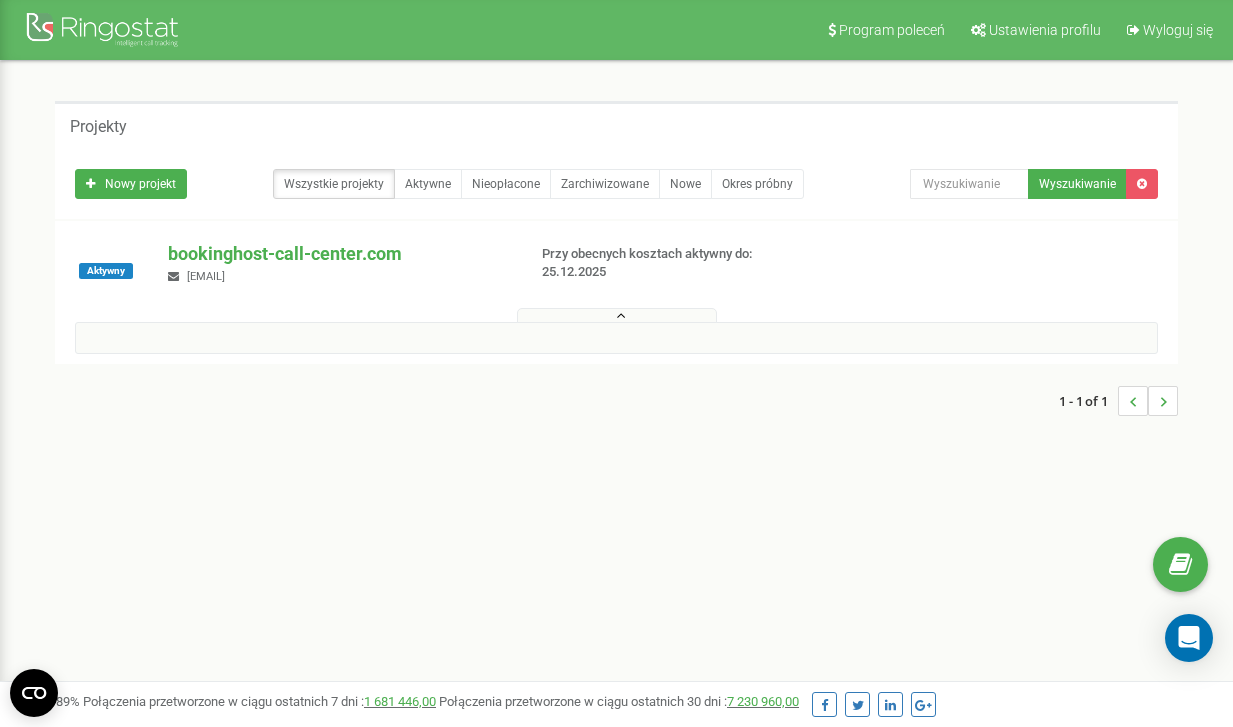click at bounding box center [617, 315] 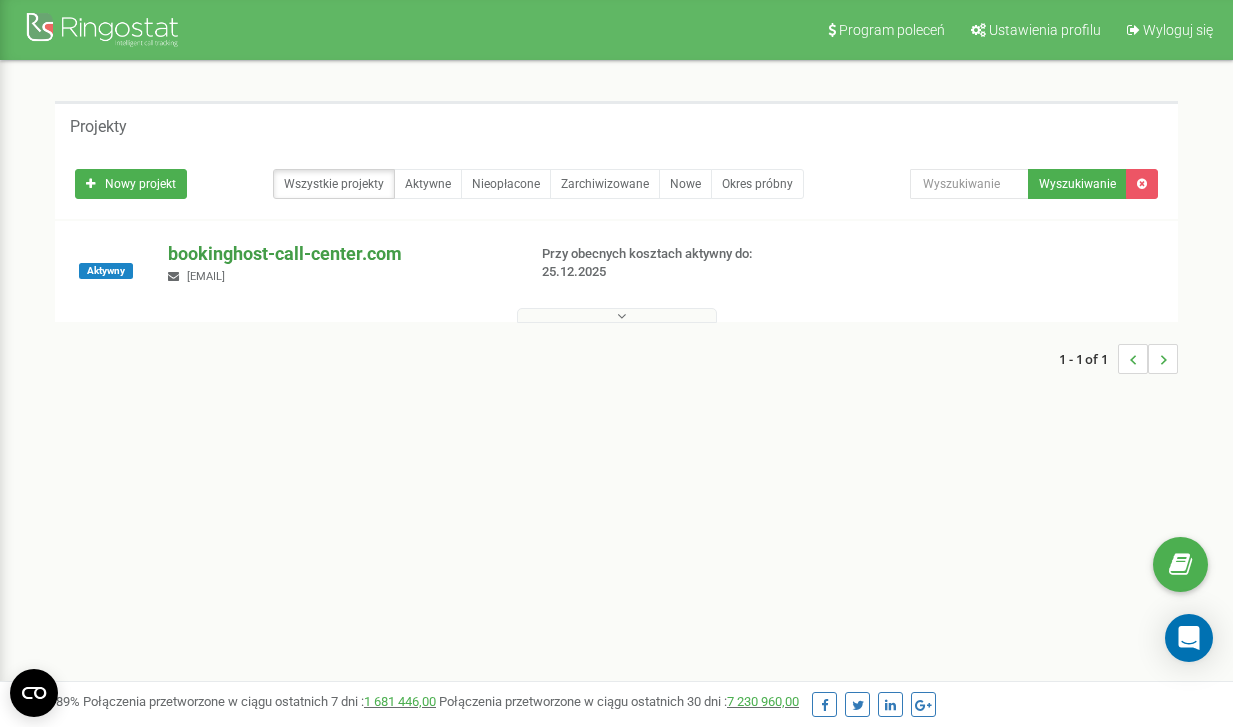 click on "bookinghost-call-center.com" at bounding box center [338, 254] 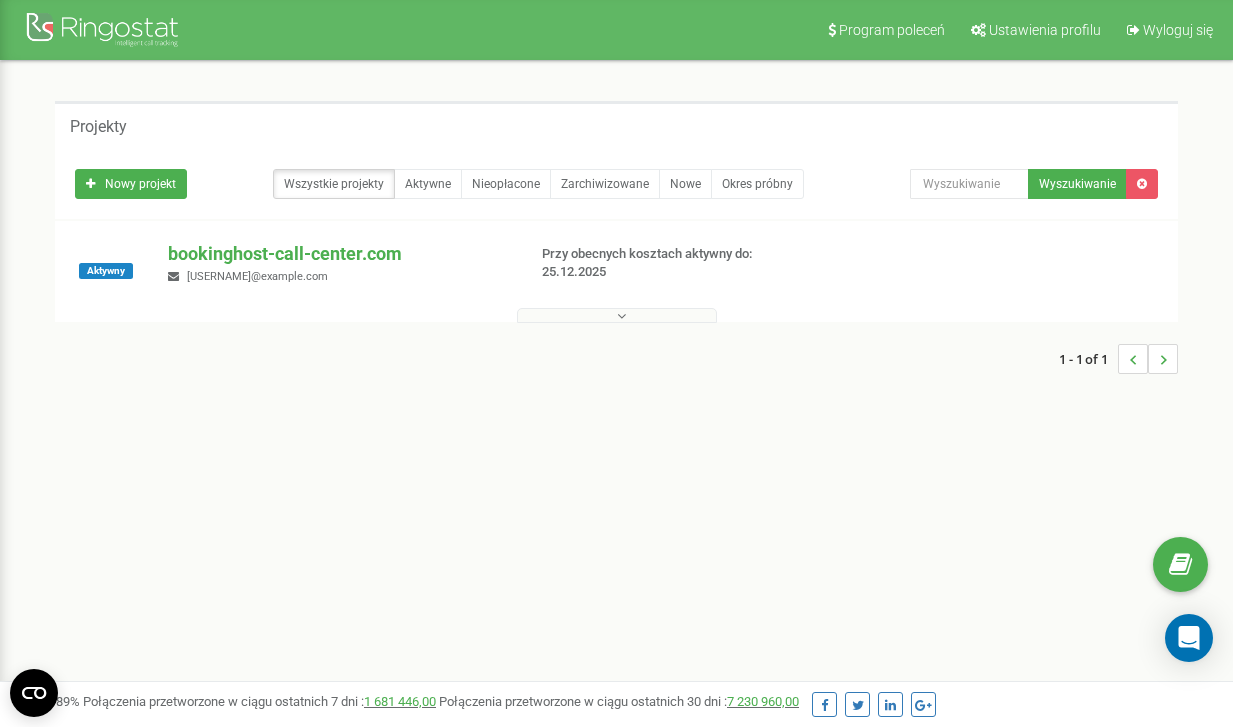 scroll, scrollTop: 0, scrollLeft: 0, axis: both 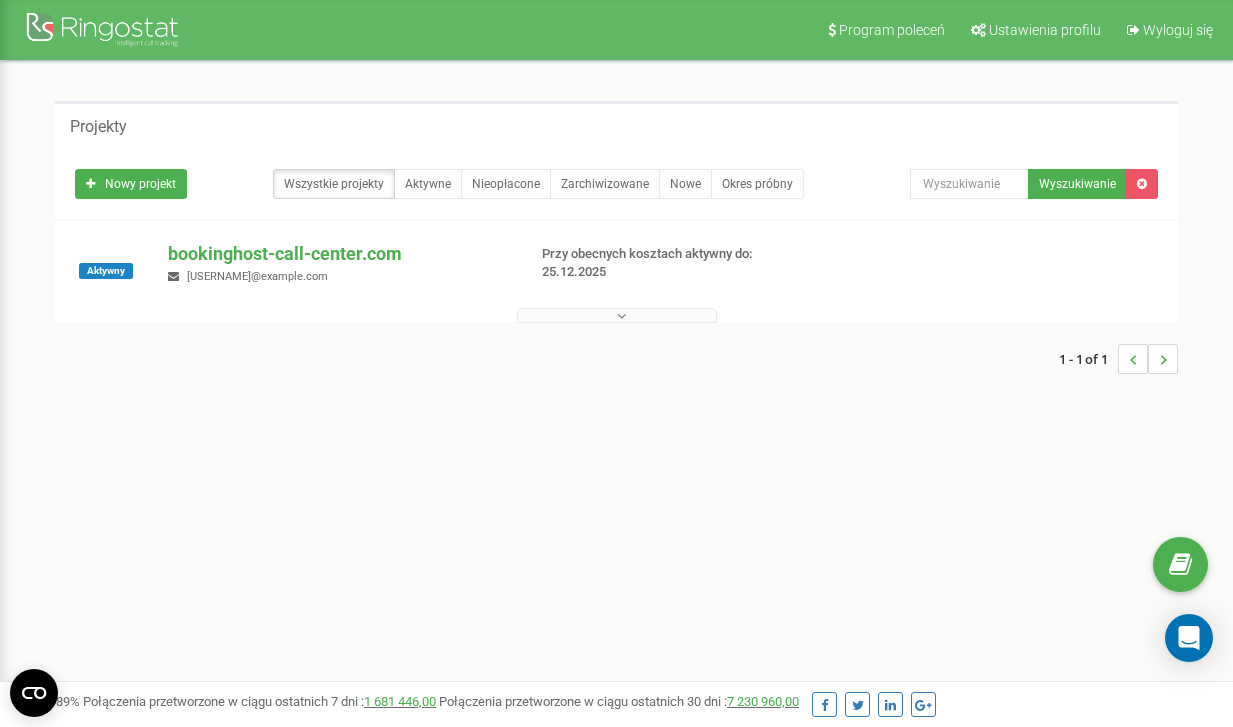 click at bounding box center [617, 315] 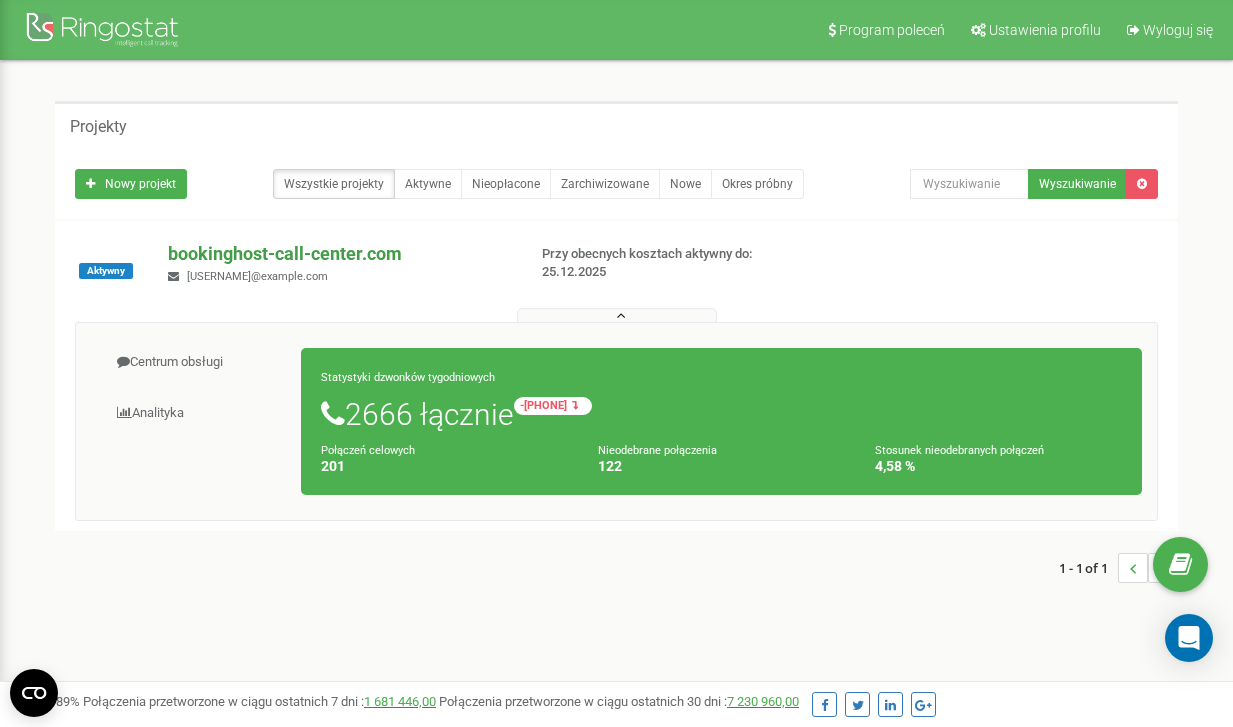 click on "bookinghost-call-center.com" at bounding box center [338, 254] 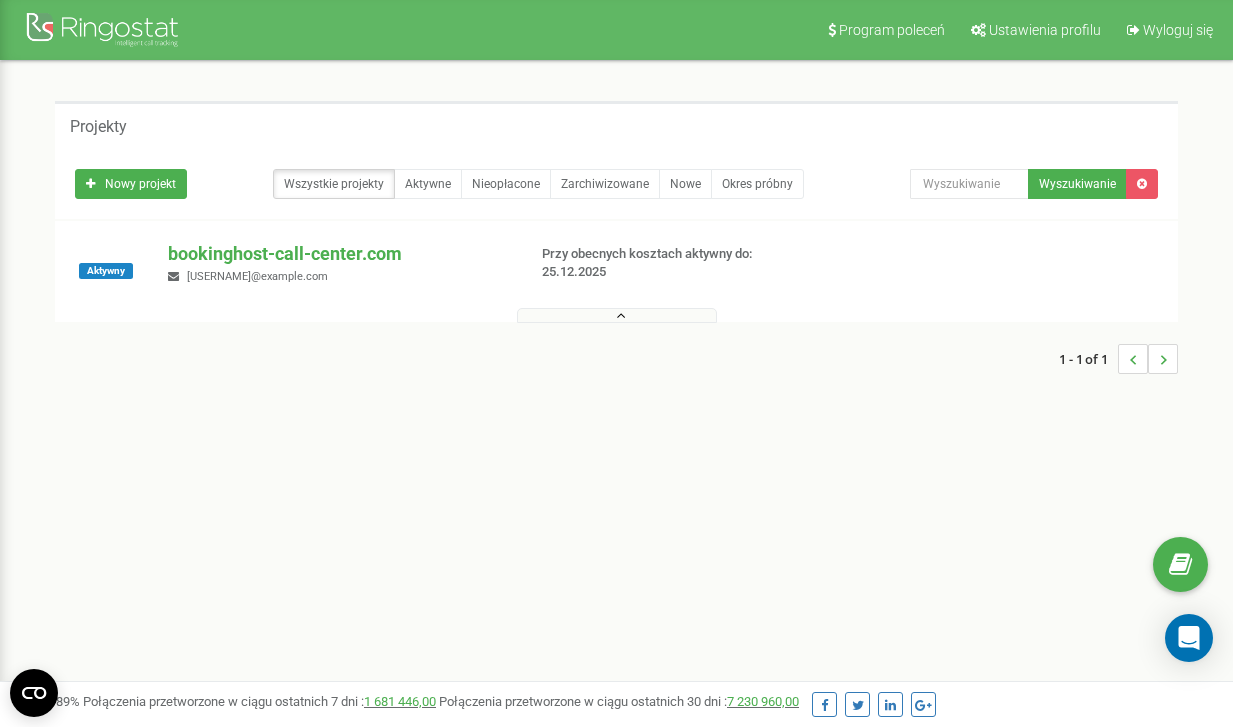 click at bounding box center (617, 315) 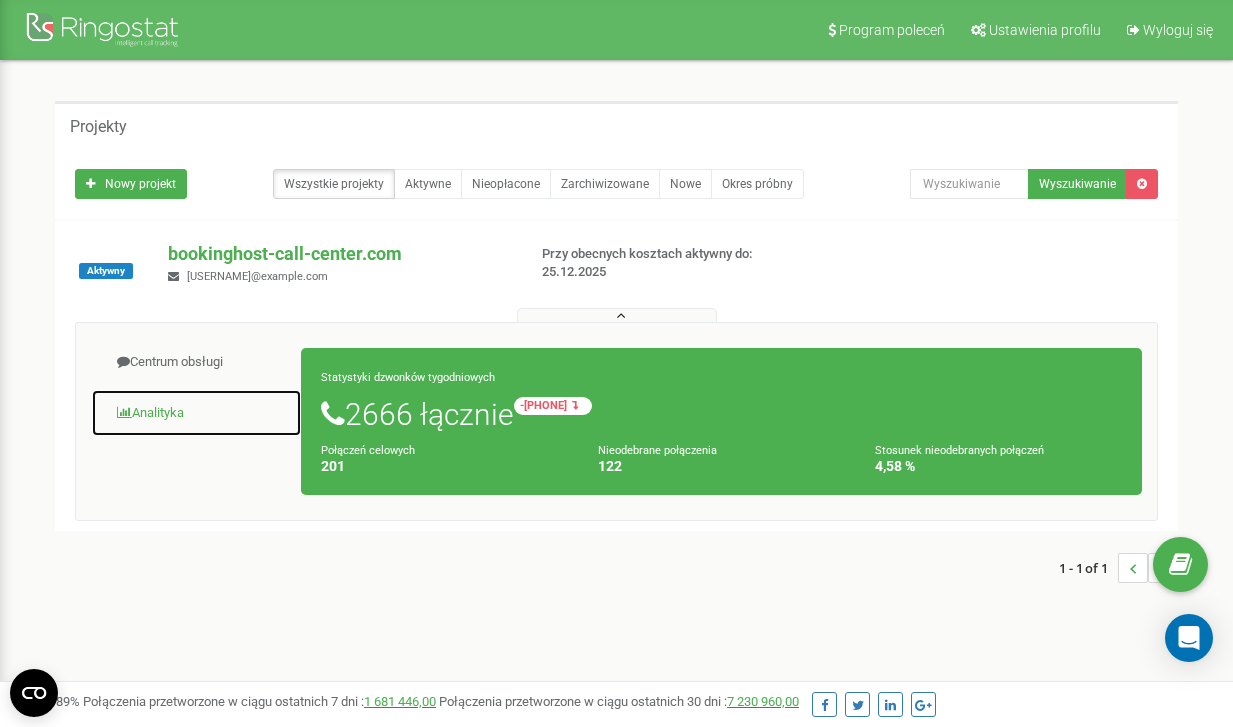 click on "Analityka" at bounding box center (196, 413) 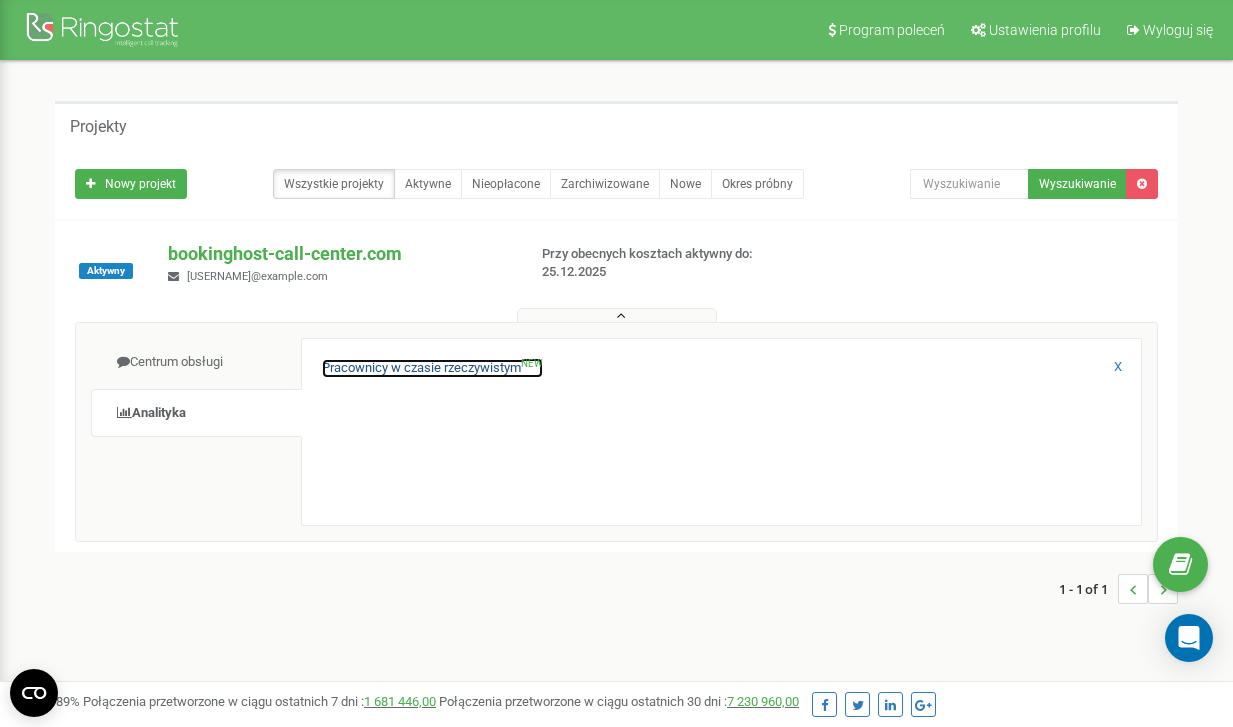 click on "Pracownicy w czasie rzeczywistym  NEW" at bounding box center [432, 368] 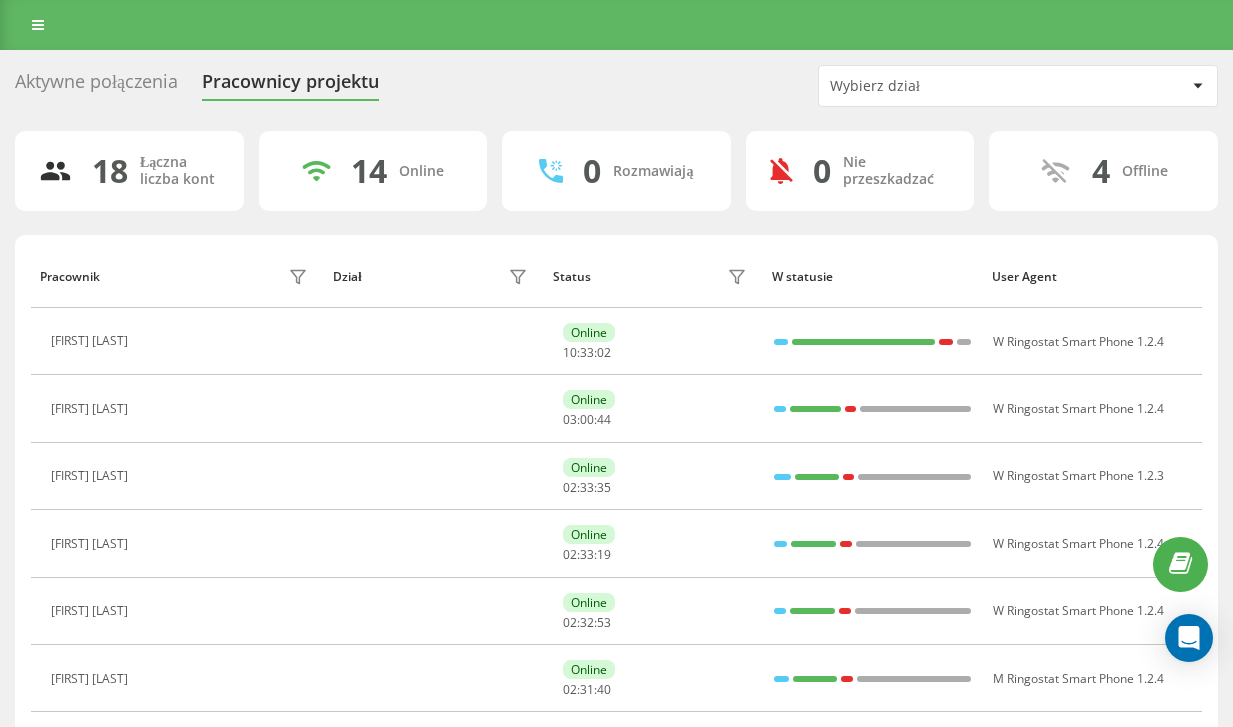 scroll, scrollTop: 0, scrollLeft: 0, axis: both 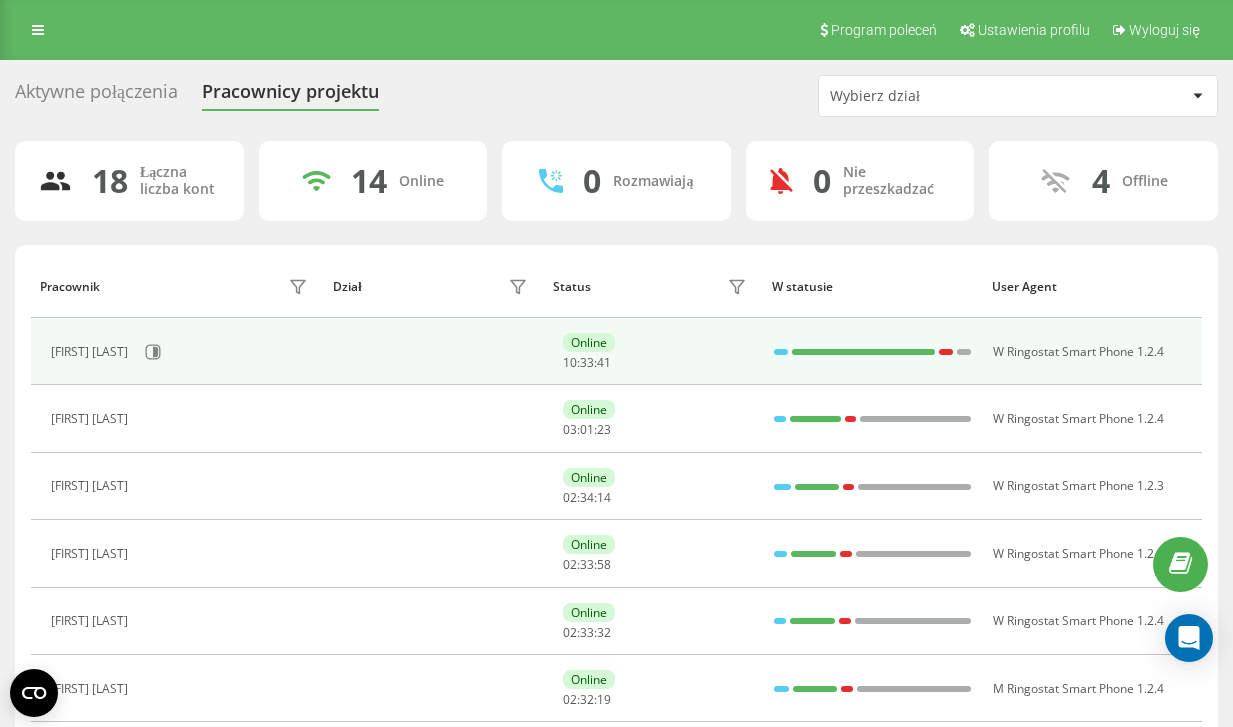 click on "Online [DURATION]" at bounding box center [657, 351] 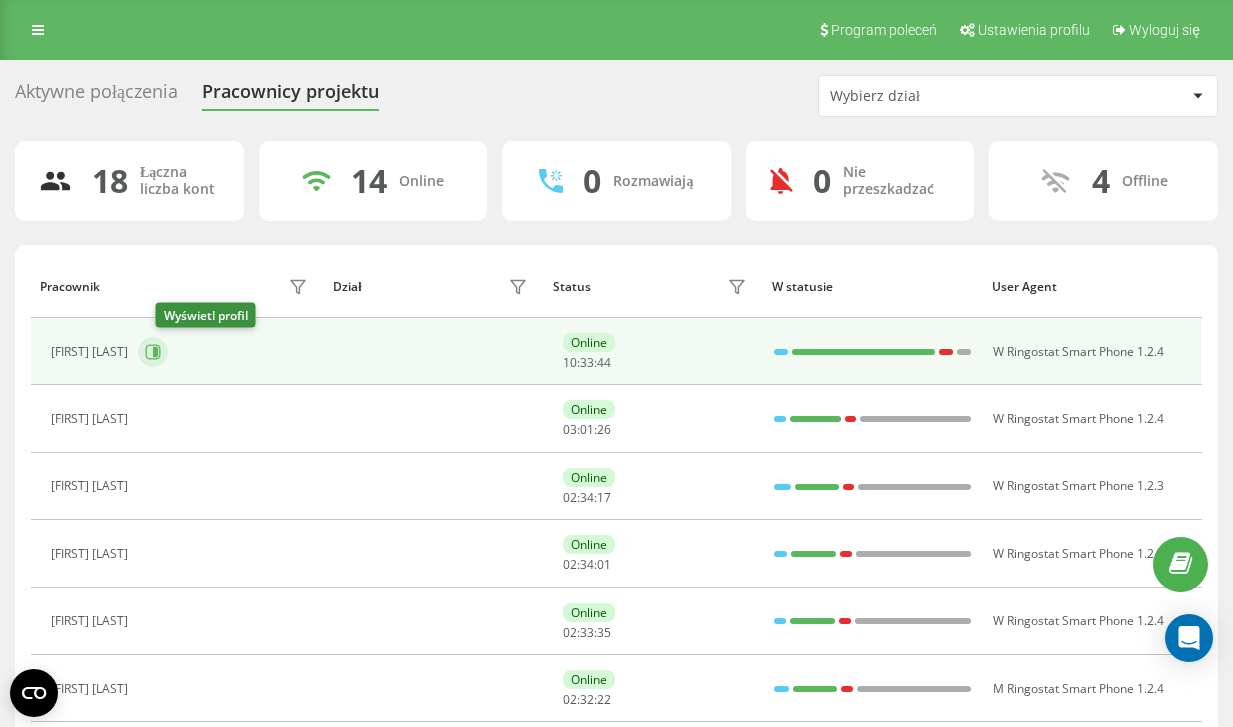 click 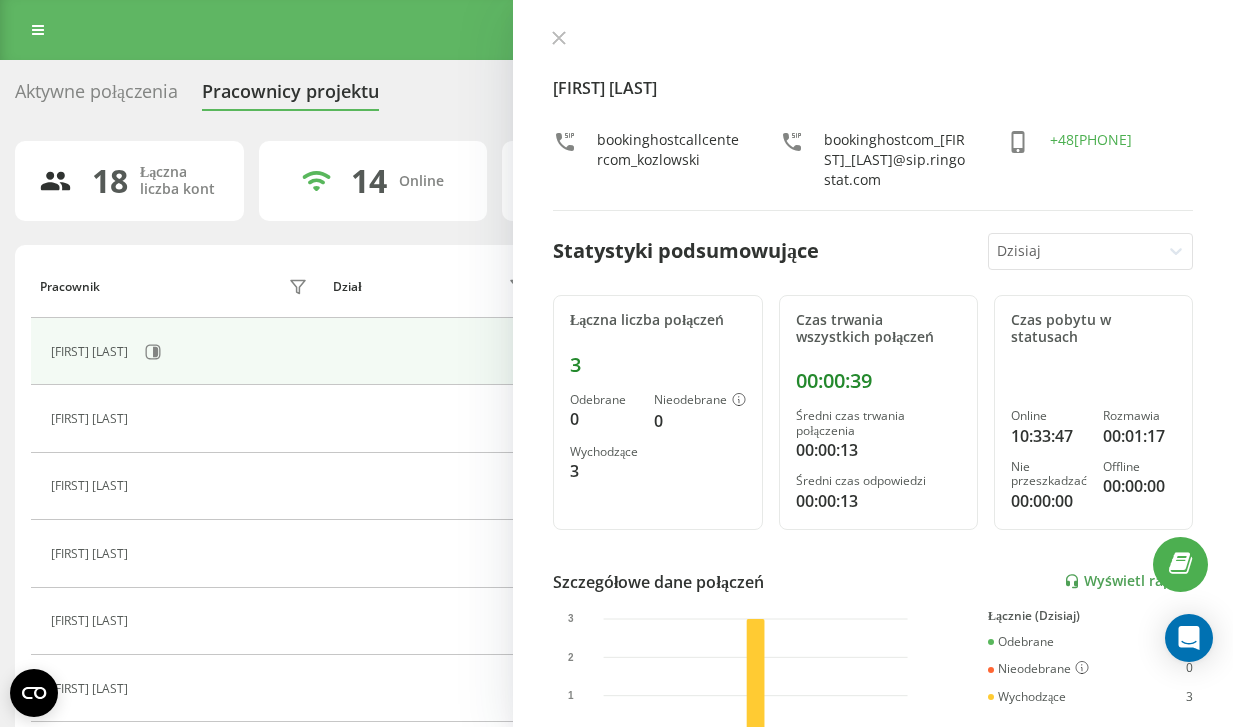 click on "18 Łączna liczba kont 14 Online 0 Rozmawiają 0 Nie przeszkadzać 4 Offline Pracownik Dział Status W statusie User Agent [FIRST] [LAST] Online 10 : 34 : 05 W Ringostat Smart Phone 1.2.4 [FIRST] [LAST] Online 03 : 01 : 47 W Ringostat Smart Phone 1.2.4 [FIRST] [LAST] Online 02 : 34 : 38 W Ringostat Smart Phone 1.2.3 [FIRST] [LAST] Online 02 : 34 : 22 W Ringostat Smart Phone 1.2.4 [FIRST] [LAST] Online 02 : 33 : 56 W Ringostat Smart Phone 1.2.4 [FIRST] [LAST] Online 02 : 32 : 43 M Ringostat Smart Phone 1.2.4 [FIRST] [LAST] Online 02 : 24 : 36 W Ringostat Smart Phone 1.2.4 [FIRST] [LAST] Online 02 : 04 : 11 W Ringostat Smart Phone 1.2.4 [FIRST] [LAST] Online 01 : 33 : 02 W Ringostat Smart Phone 1.2.3 JsSIP [FIRST] [LAST] Online 01 : 10 : 09 M Ringostat Smart Phone 1.2.3 W Ringostat Smart Phone 1.2.1 [FIRST] [LAST] Online 00 : 54 : 24 W Ringostat Smart Phone 1.2.4 Z 5.6.9 v2.10.20.8 [FIRST] [LAST] Online 00 : 53 : 50 W Ringostat Smart Phone 1.2.2 [FIRST] [LAST] Online 00 : 50 : 31 Online" at bounding box center (616, 866) 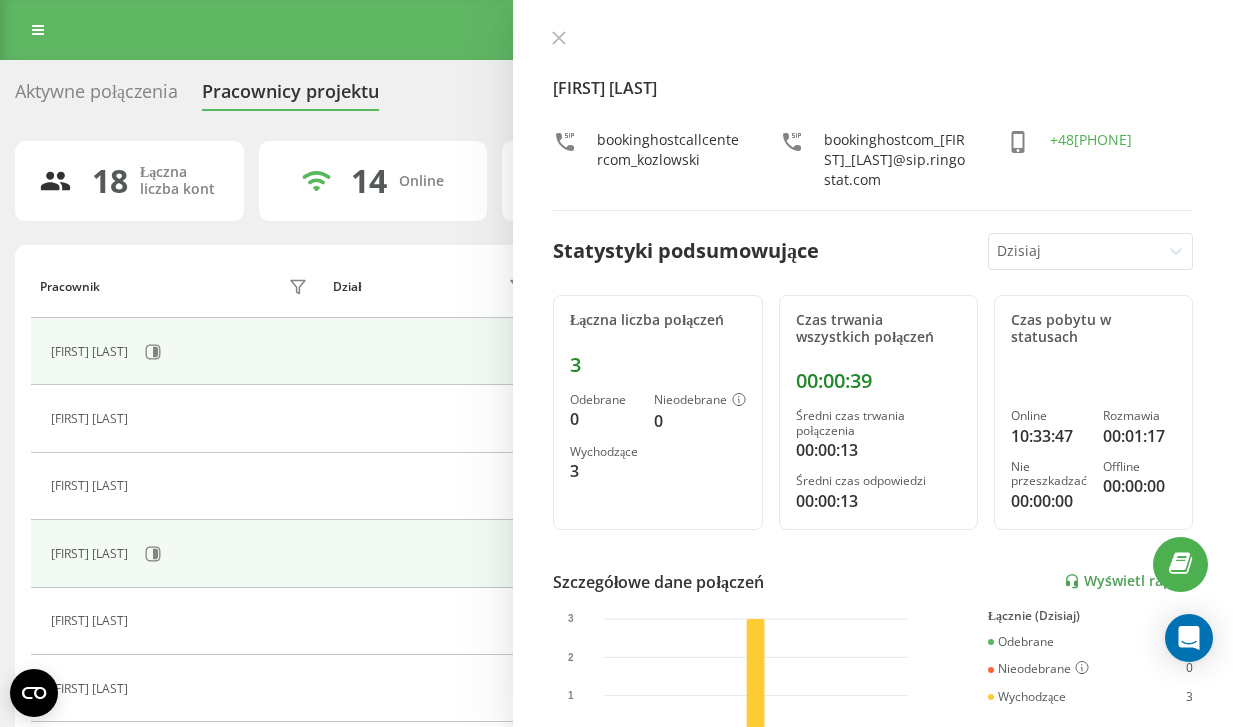 click at bounding box center (434, 553) 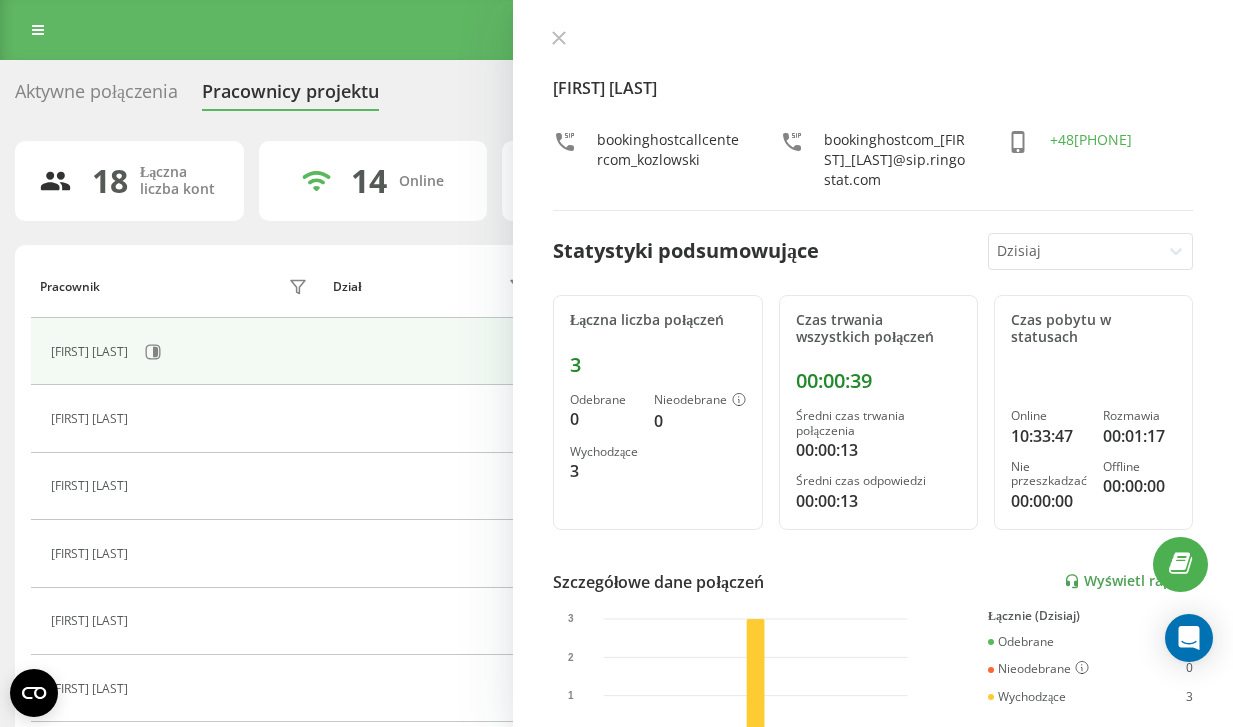 click on "[FIRST] [LAST] bookinghostcallcentercom_[LAST] bookinghostcom_[FIRST]_[LAST]@sip.ringostat.com +48[PHONE] Statystyki podsumowujące Dzisiaj Łączna liczba połączeń 3 Odebrane 0 Nieodebrane 0 Wychodzące 3 Czas trwania wszystkich połączeń 00:00:39 Średni czas trwania połączenia 00:00:13 Średni czas odpowiedzi 00:00:13 Czas pobytu w statusach Online 10:33:47 Rozmawia 00:01:17 Nie przeszkadzać 00:00:00 Offline 00:00:00 Szczegółowe dane połączeń Wyświetl raport 5 sie 0 1 2 3 Łącznie (Dzisiaj) Odebrane 0 Nieodebrane 0 Wychodzące 3 Wyświetl szczegóły Szczegółowe dane o statusie 5 sie Łącznie (Dzisiaj) Online 10:33:47 Rozmawia 00:01:17 Nie przeszkadzać 00:00:00 Offline 00:00:00 Wyświetl szczegóły" at bounding box center (873, 363) 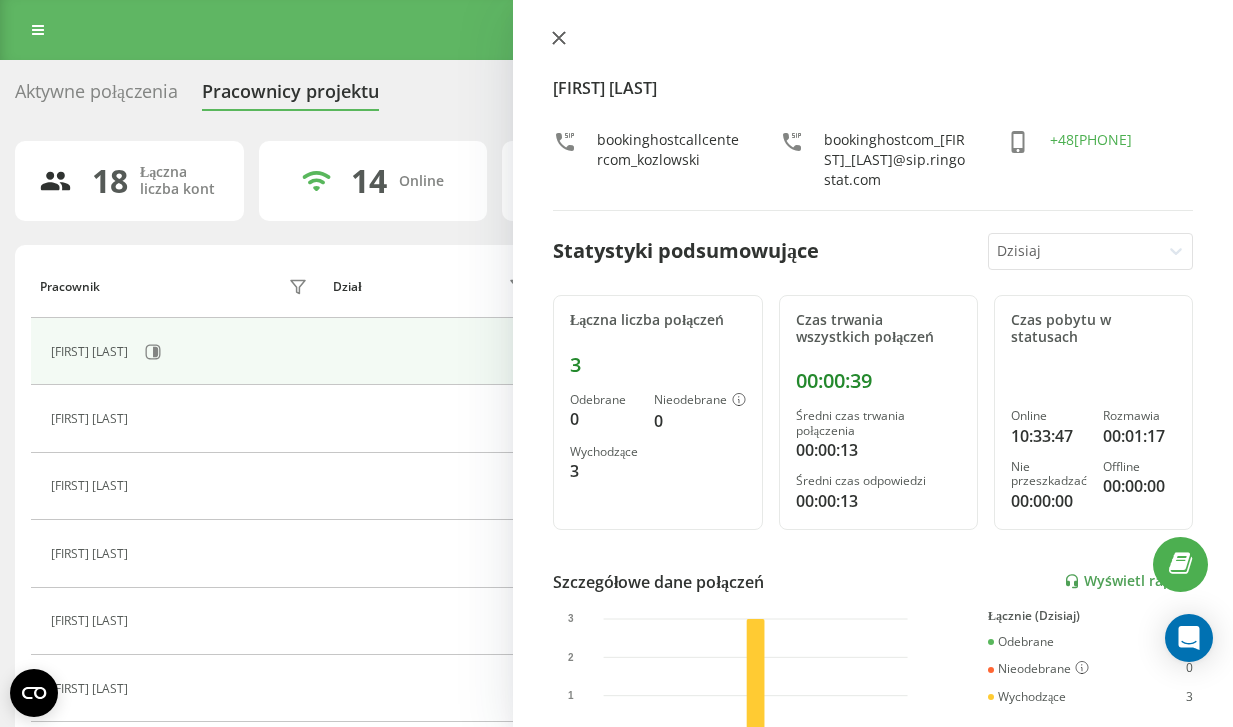 click 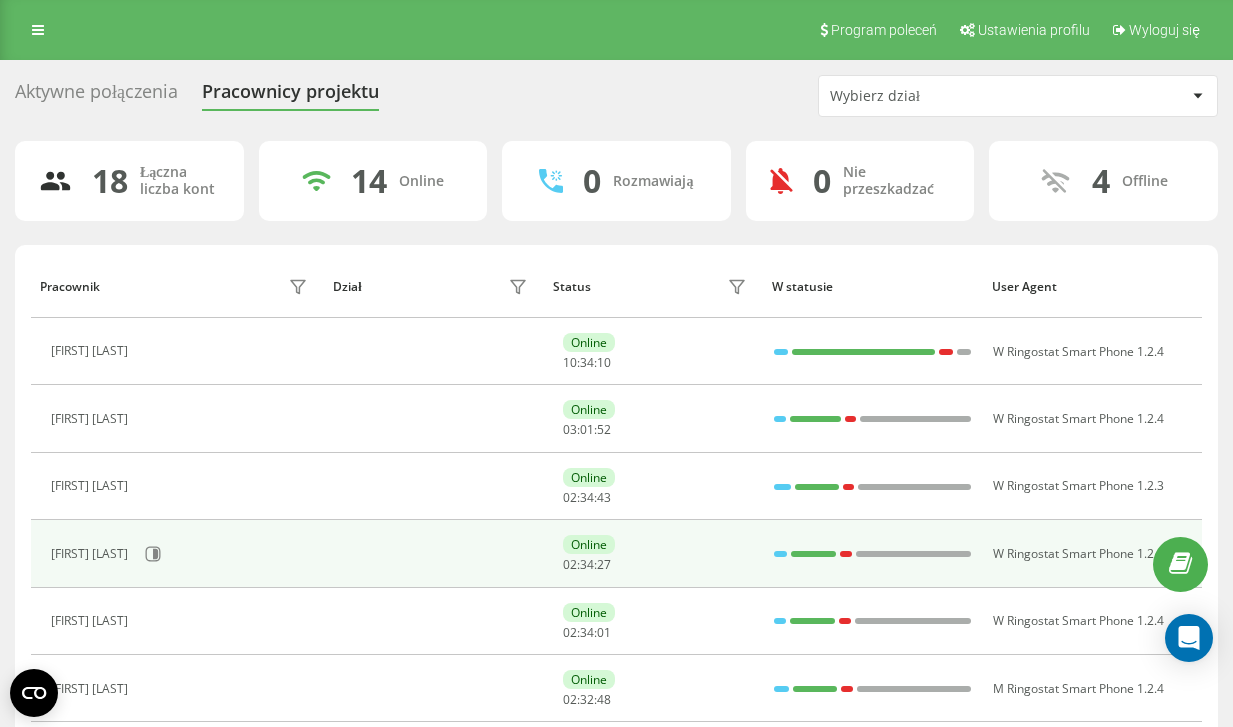 click on "Online [DURATION]" at bounding box center (657, 553) 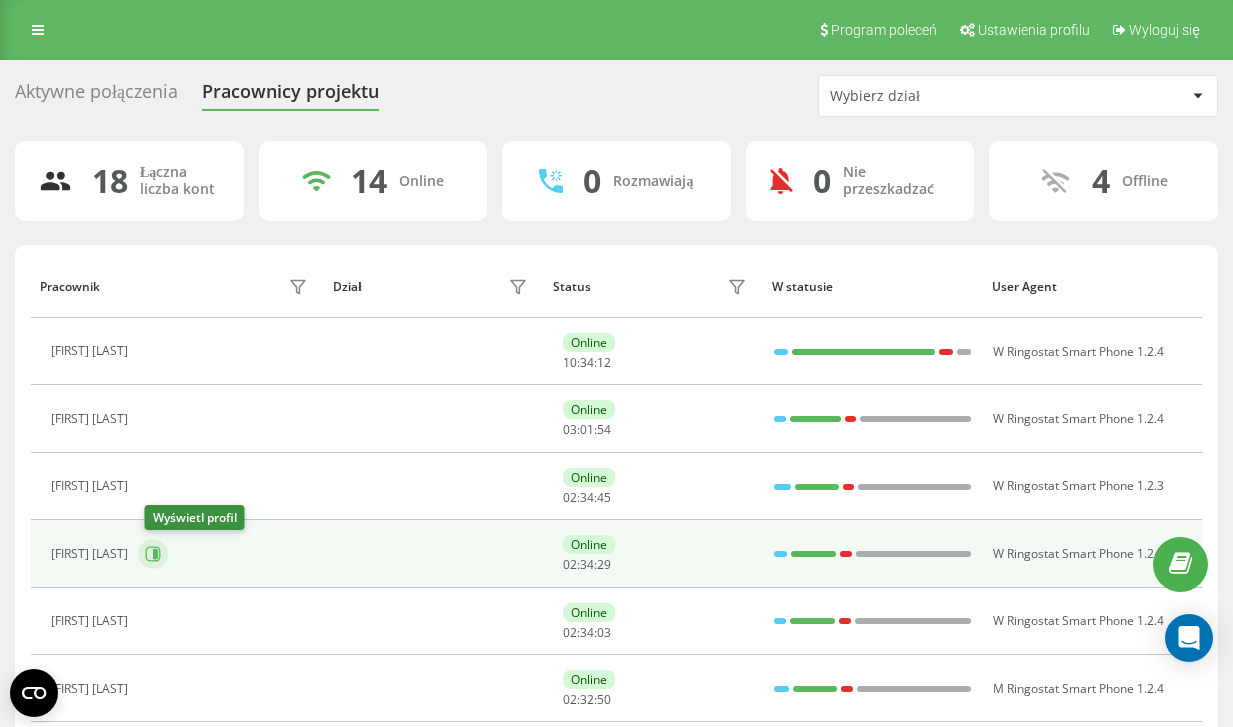 click 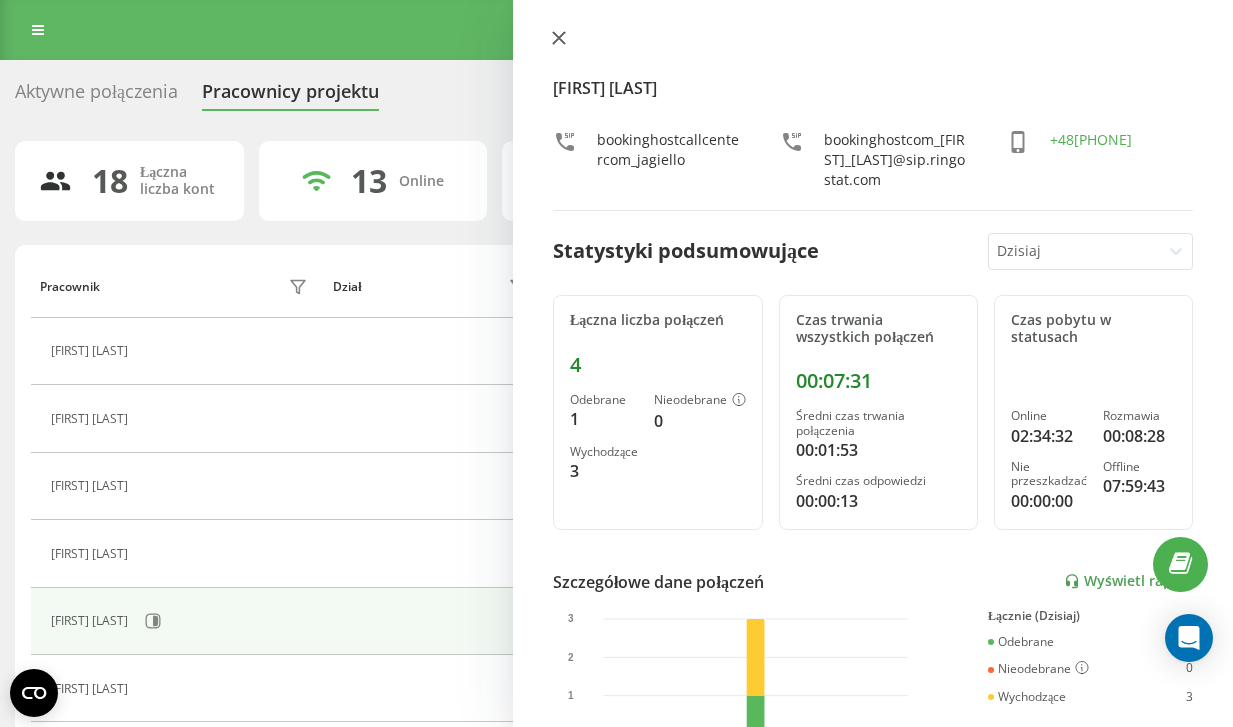click 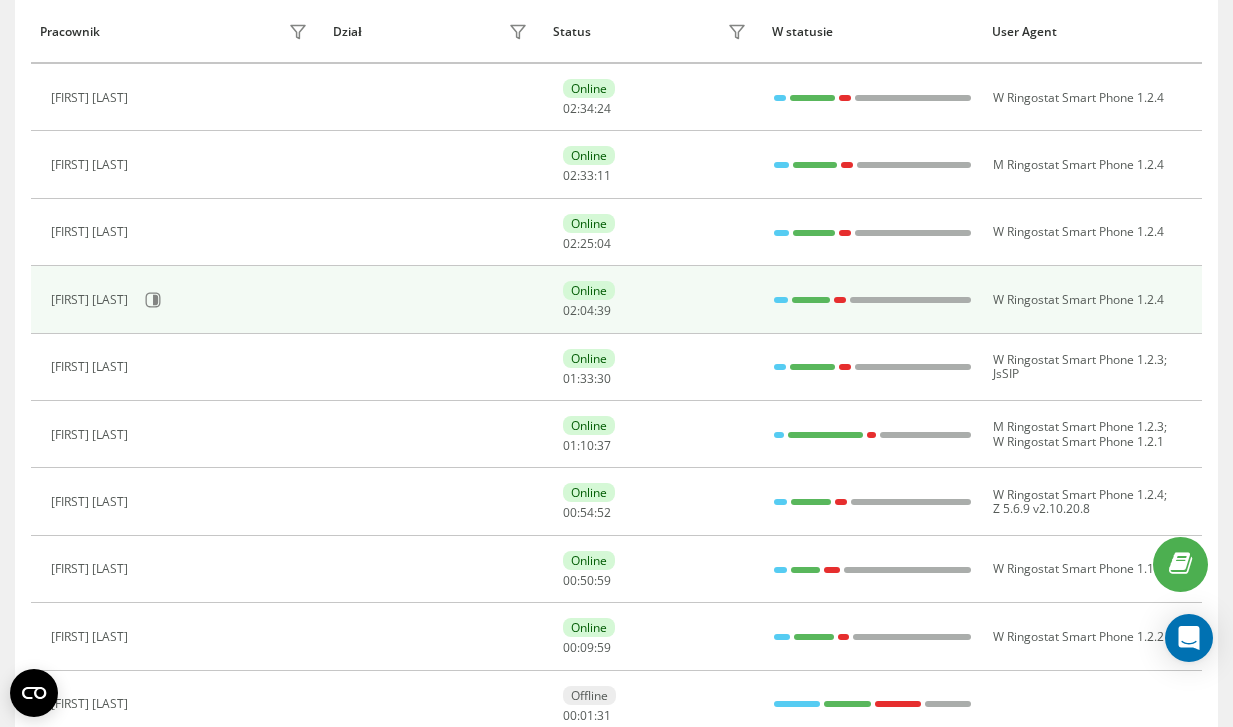 scroll, scrollTop: 573, scrollLeft: 0, axis: vertical 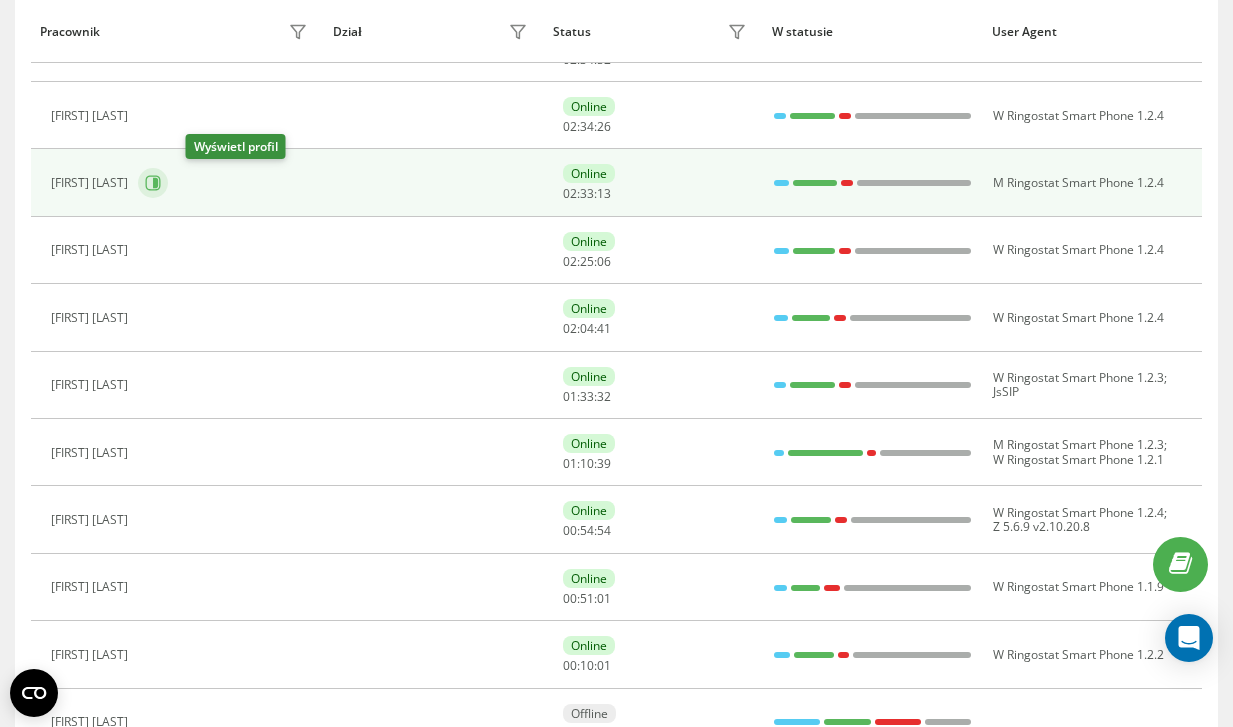 click 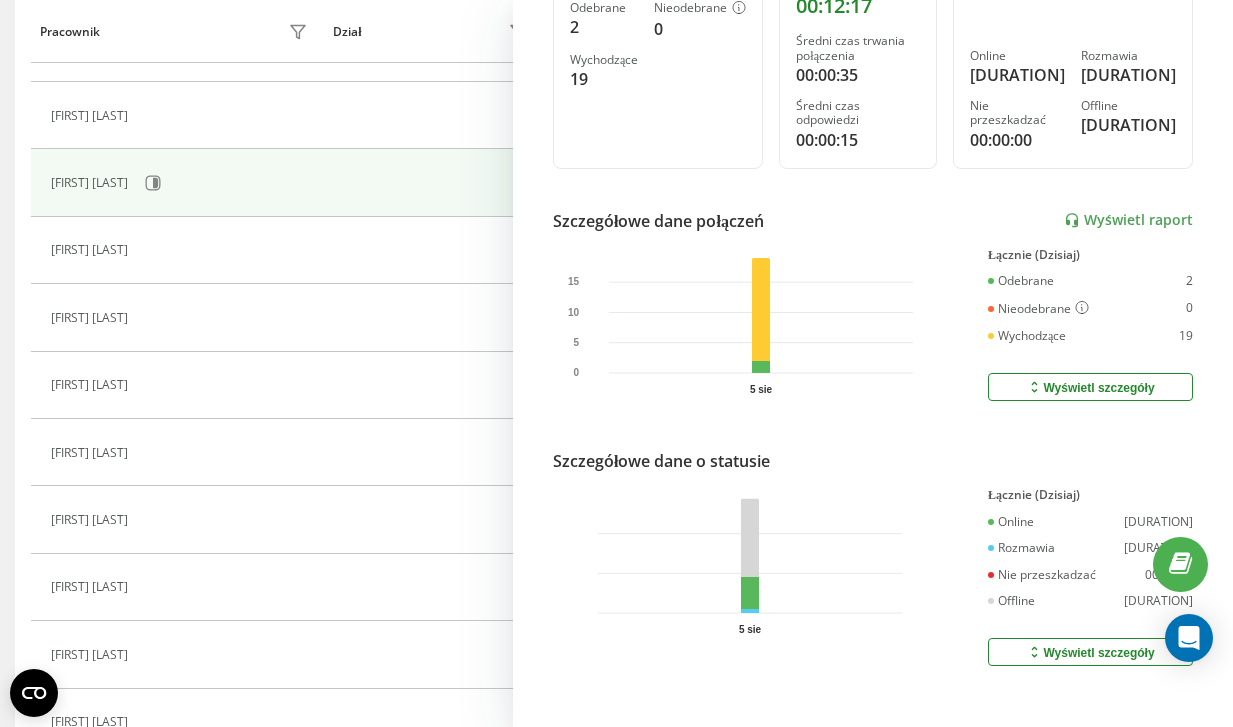 scroll, scrollTop: 0, scrollLeft: 0, axis: both 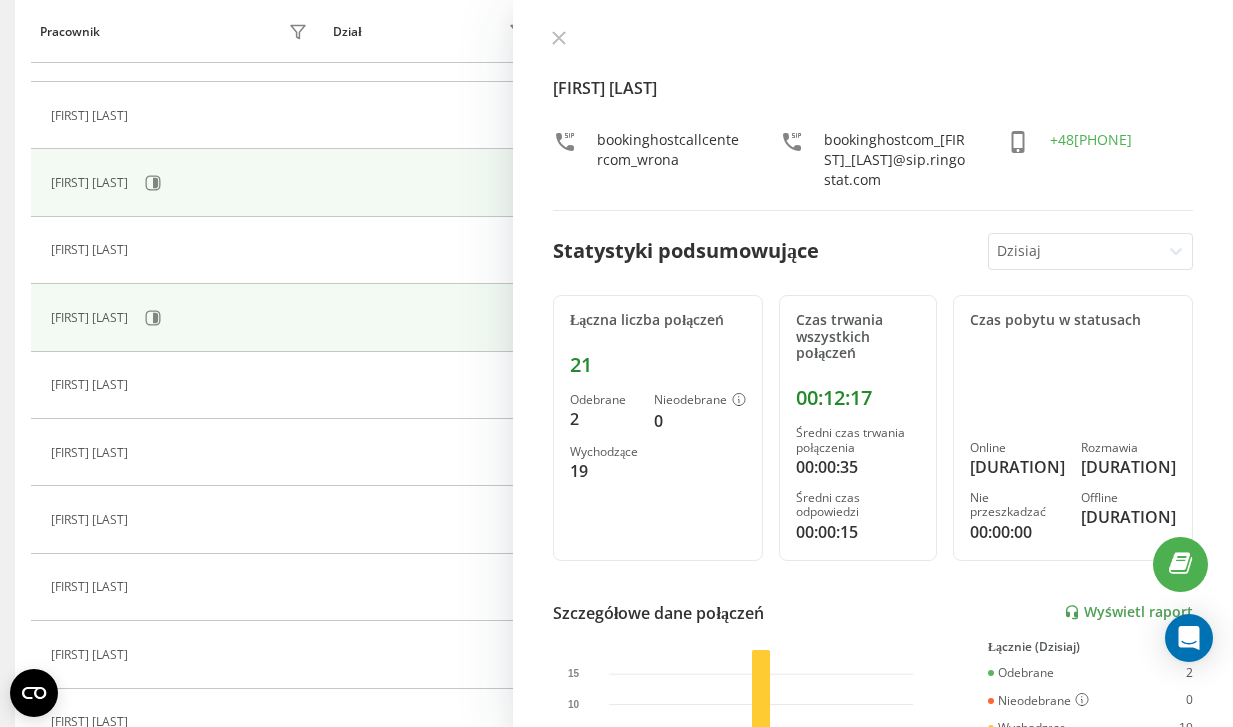 click at bounding box center [434, 317] 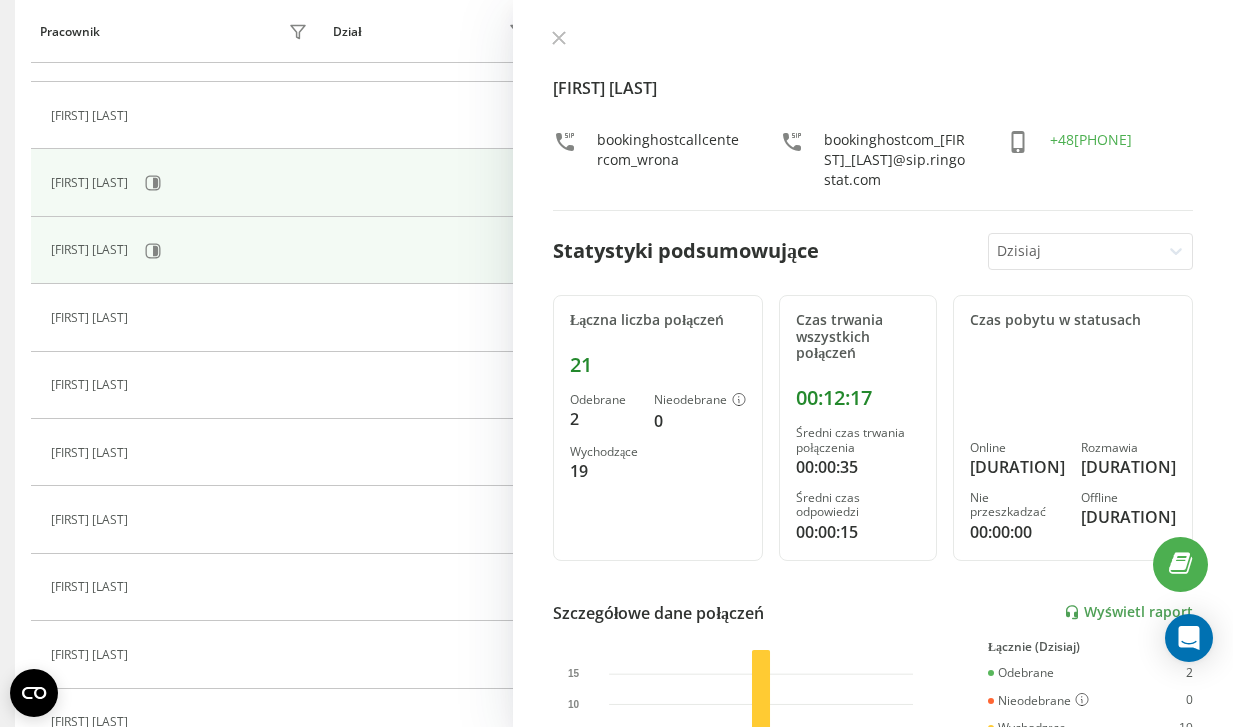 scroll, scrollTop: 0, scrollLeft: 0, axis: both 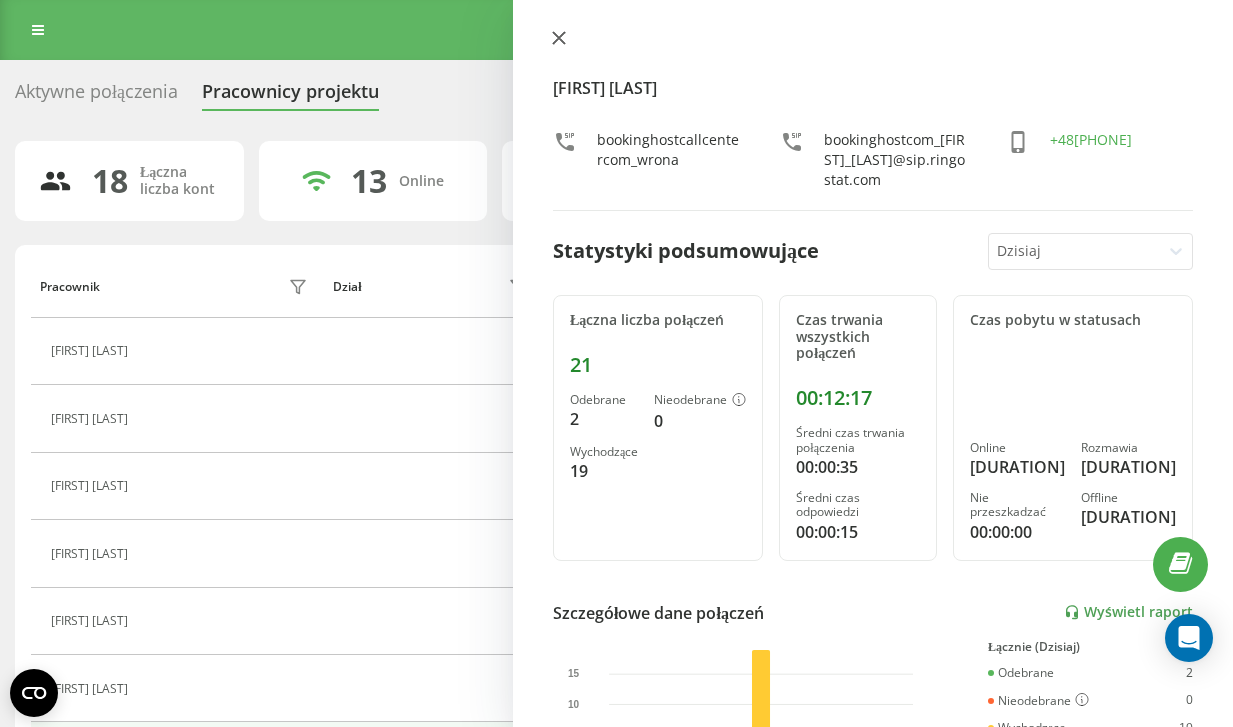 click 